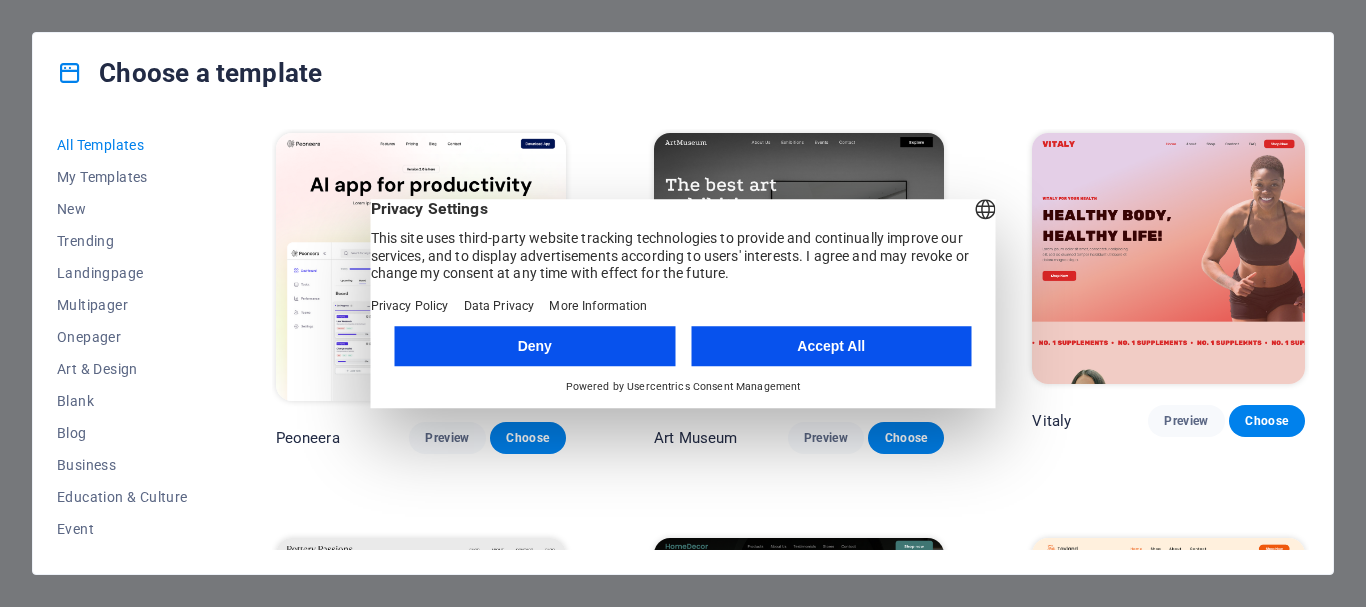 scroll, scrollTop: 0, scrollLeft: 0, axis: both 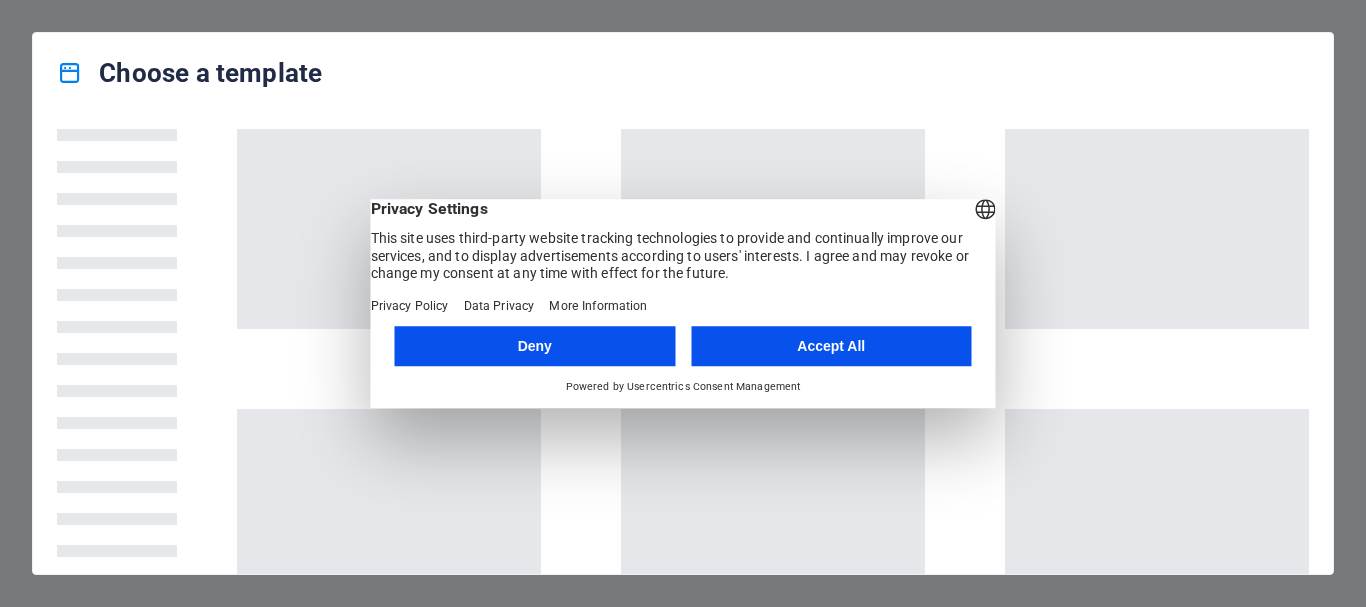 click on "Accept All" at bounding box center (831, 346) 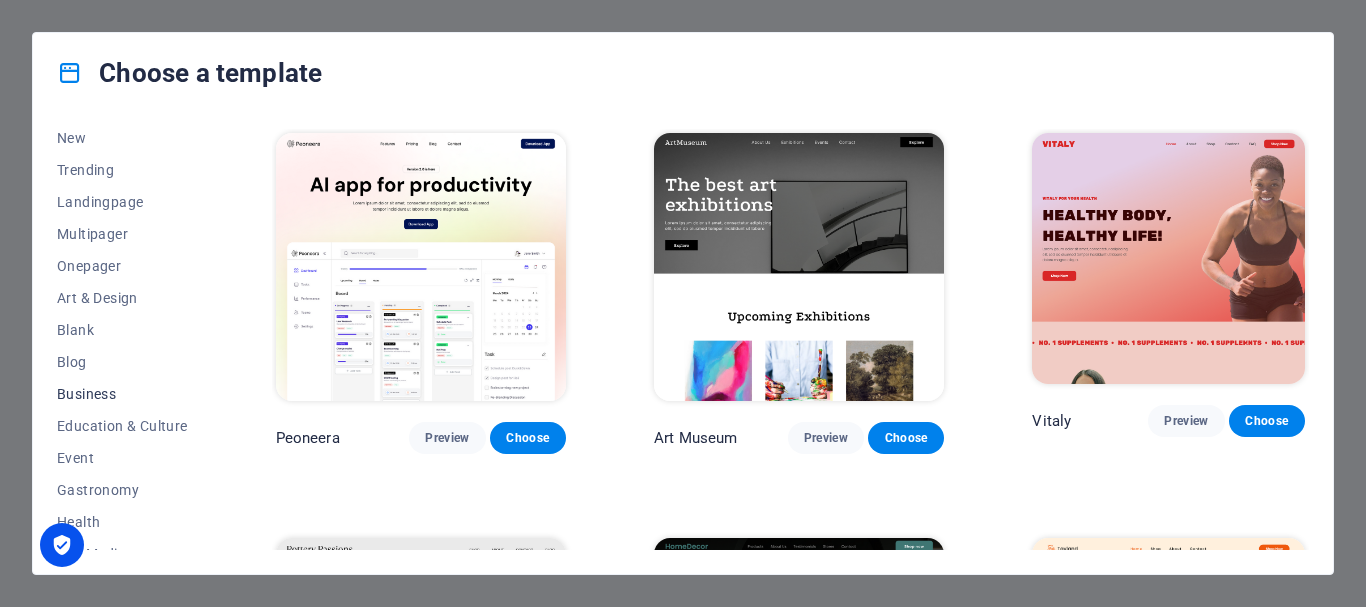 scroll, scrollTop: 100, scrollLeft: 0, axis: vertical 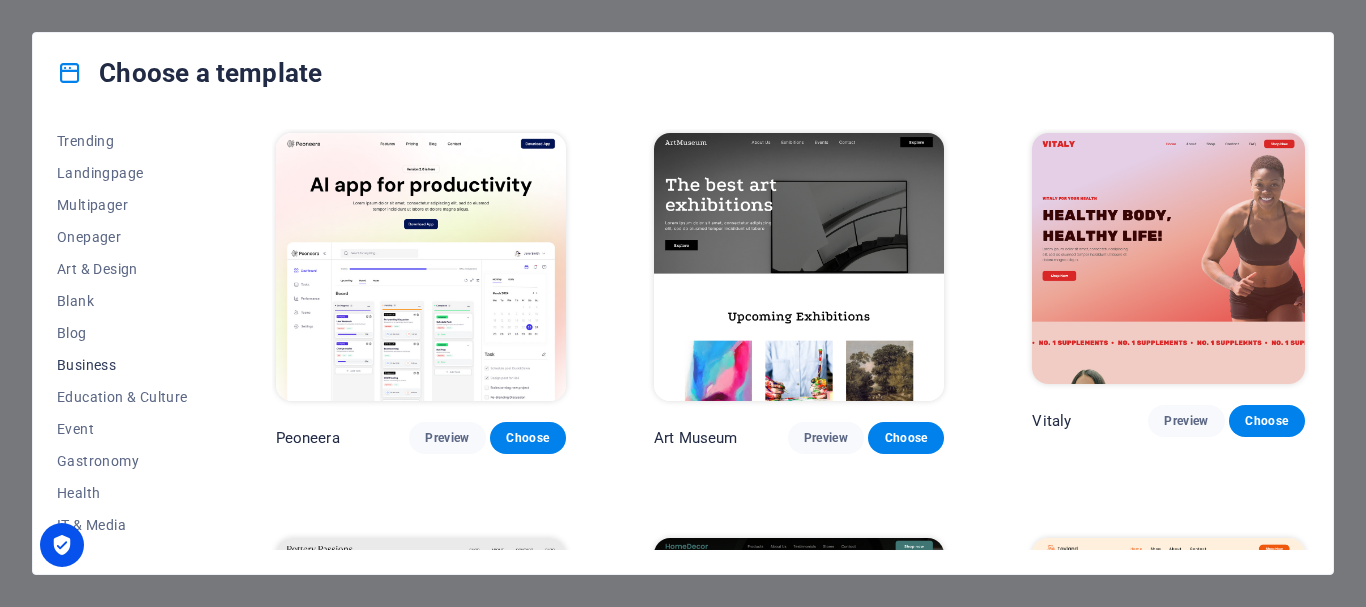 click on "Business" at bounding box center (122, 365) 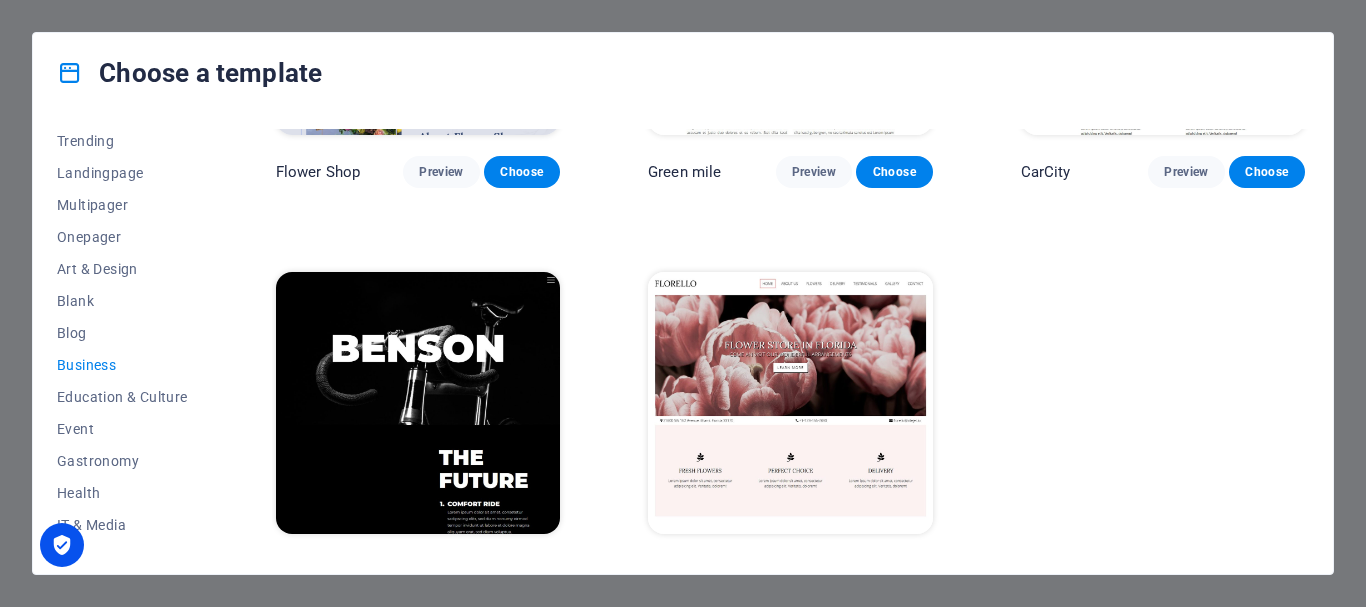scroll, scrollTop: 689, scrollLeft: 0, axis: vertical 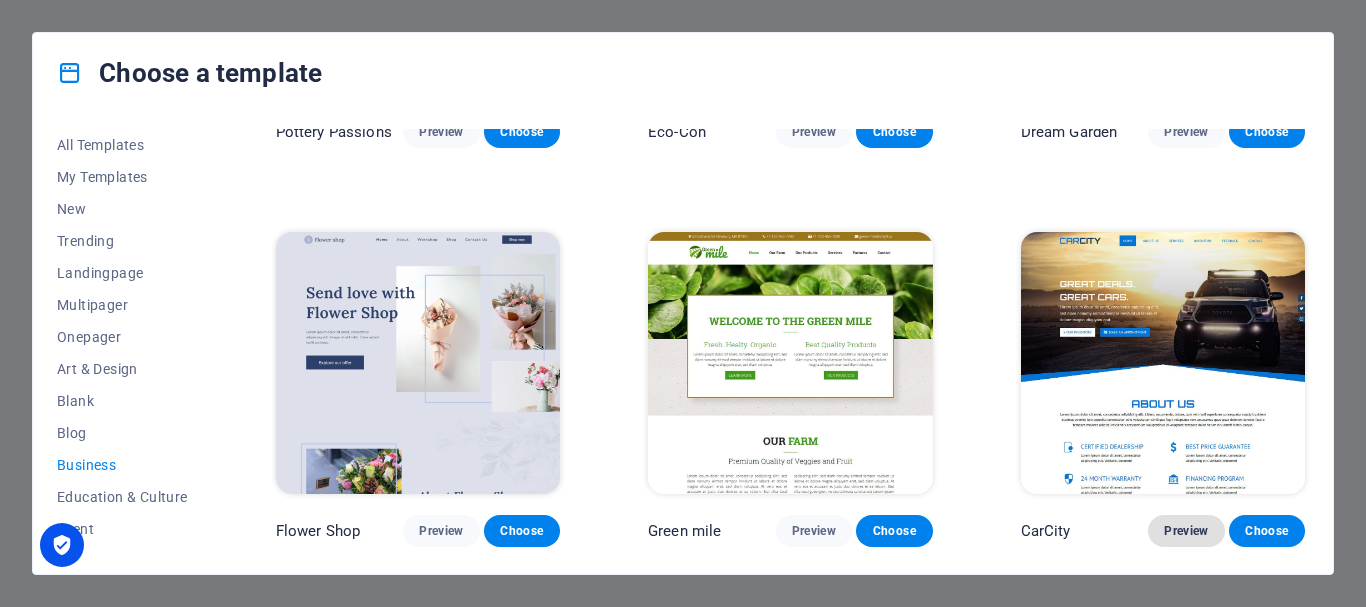 click on "Preview" at bounding box center (1186, 531) 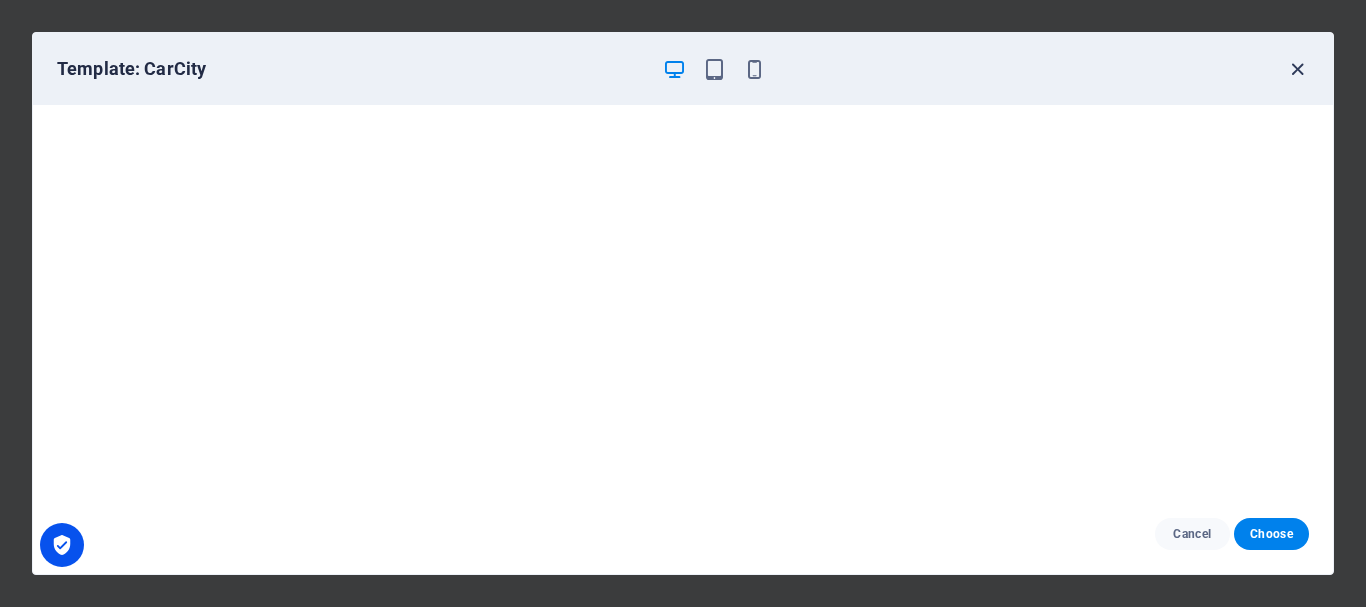 click at bounding box center [1297, 69] 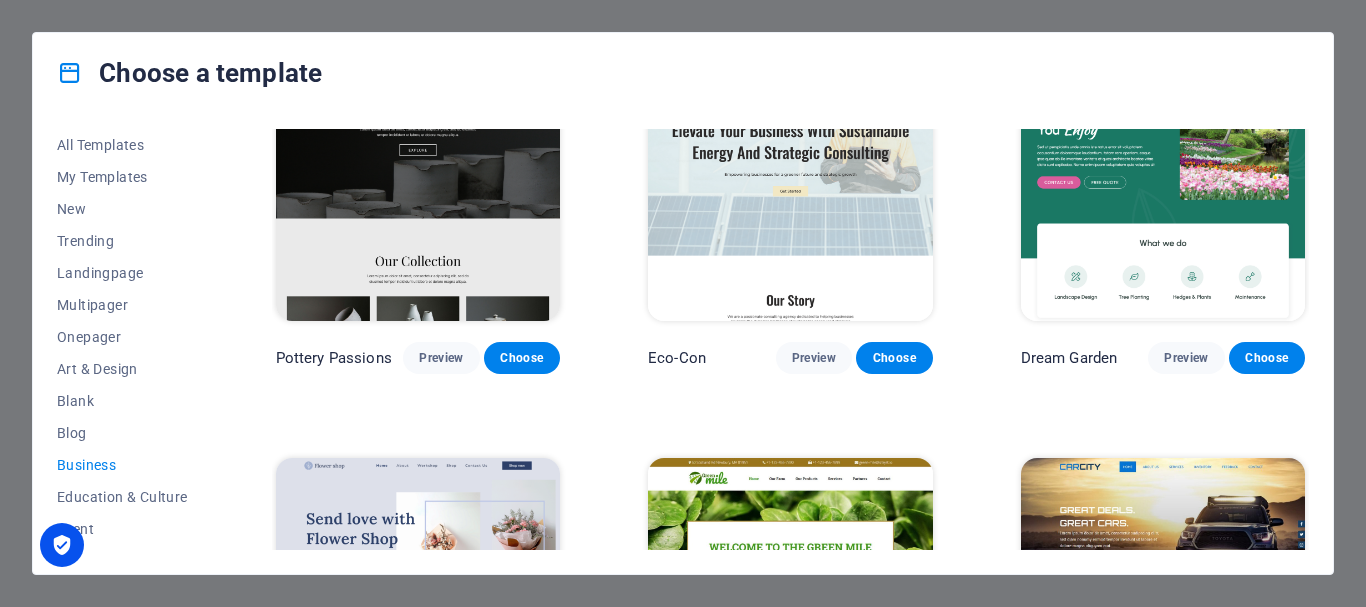 scroll, scrollTop: 0, scrollLeft: 0, axis: both 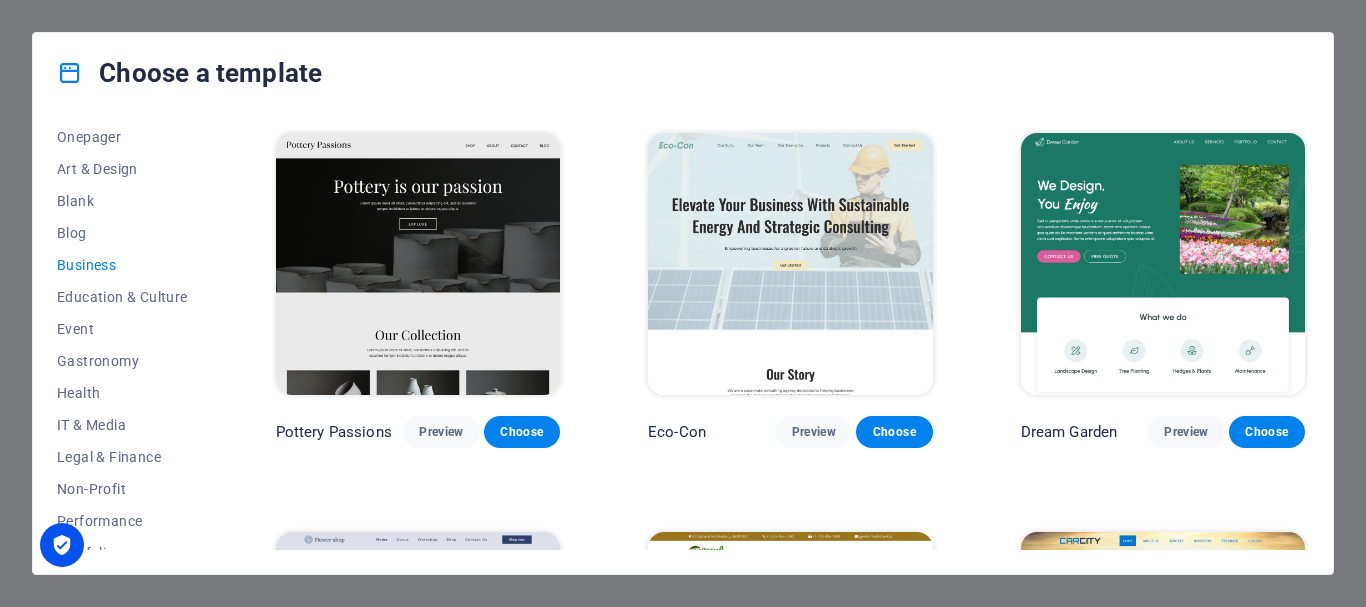 click on "Business" at bounding box center (122, 265) 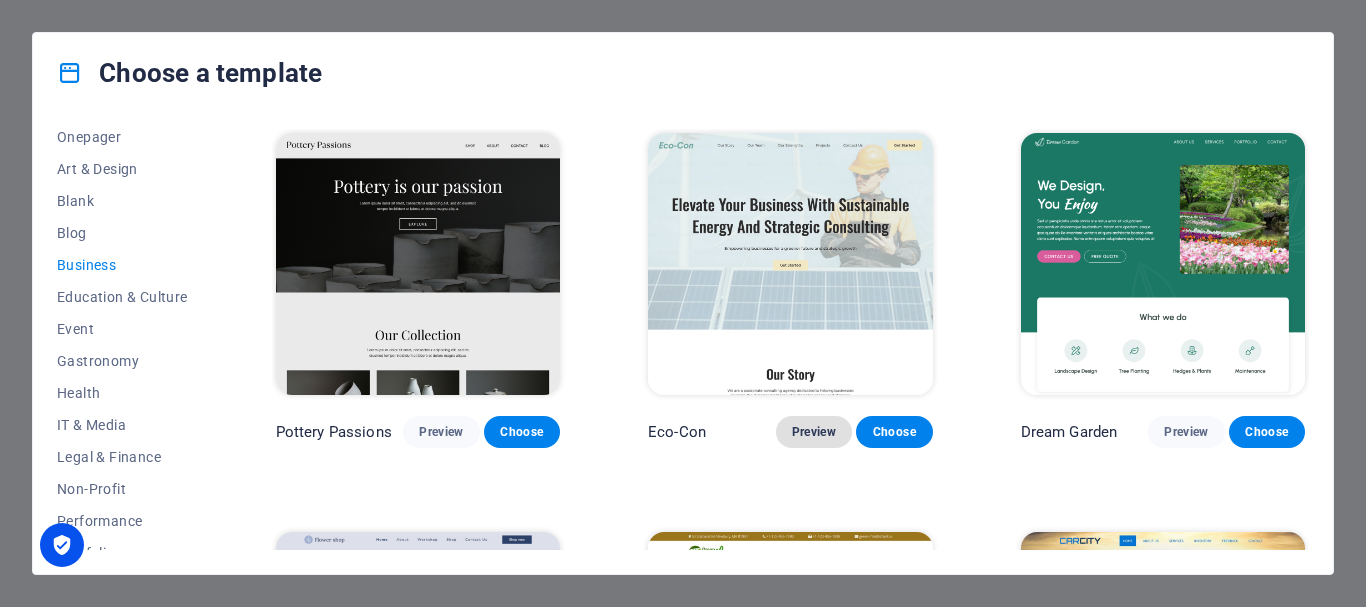 click on "Preview" at bounding box center [814, 432] 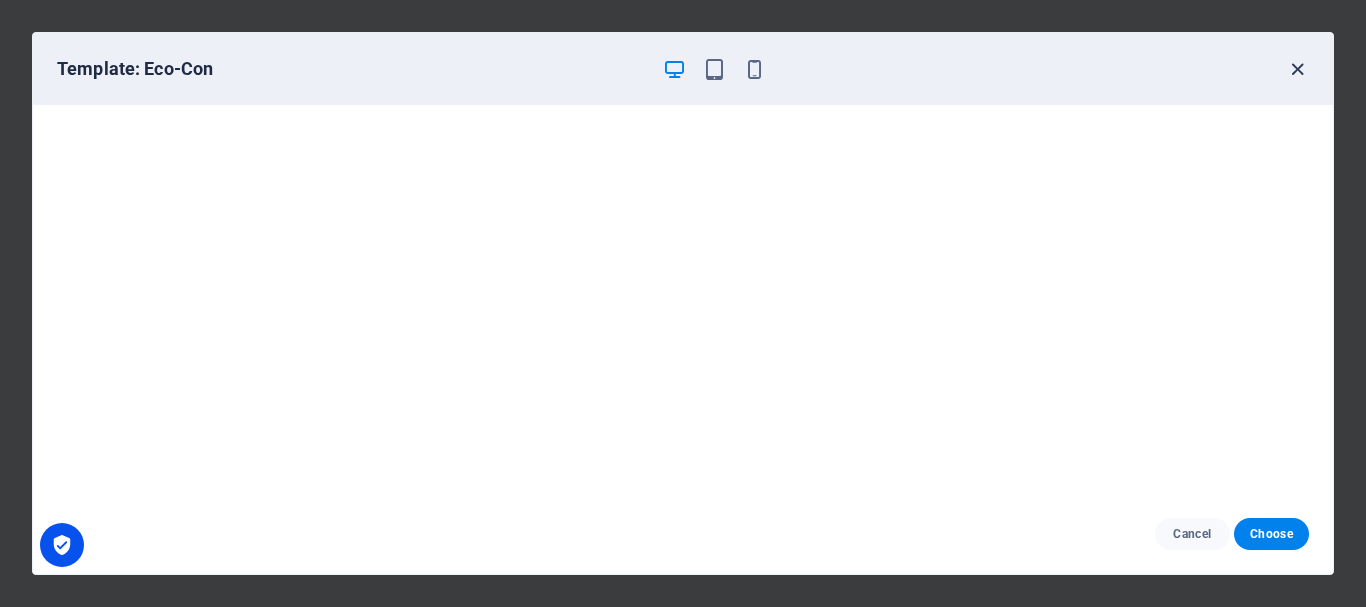 click at bounding box center [1297, 69] 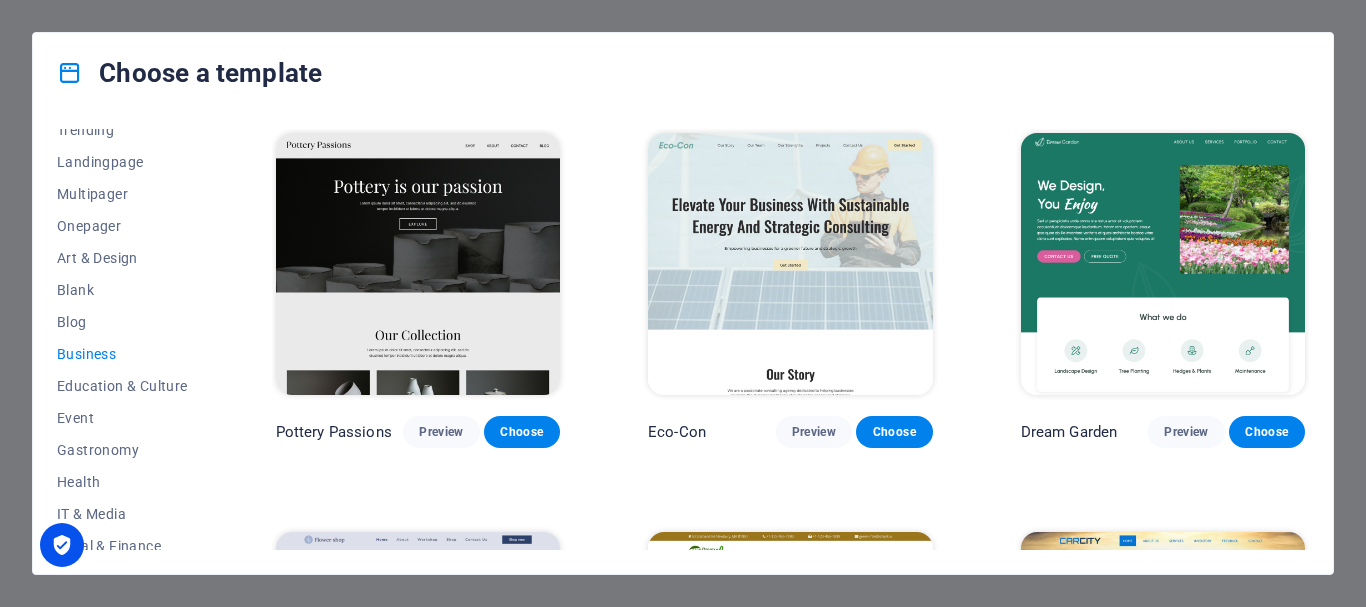 scroll, scrollTop: 11, scrollLeft: 0, axis: vertical 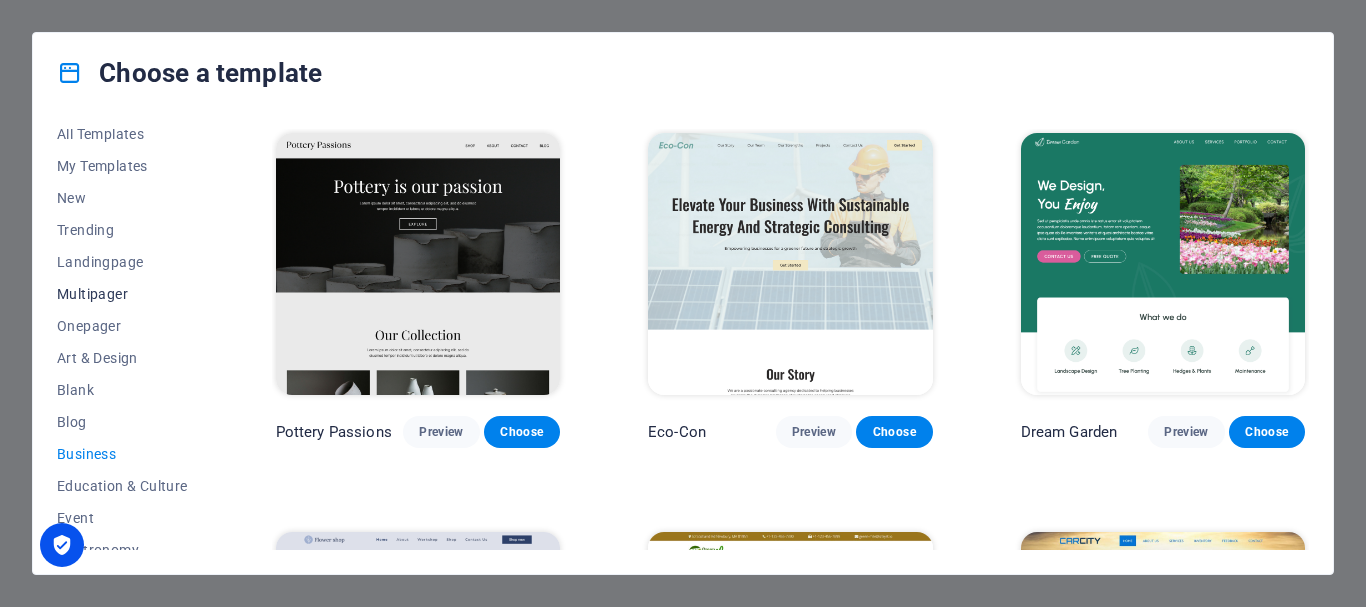 click on "Multipager" at bounding box center (122, 294) 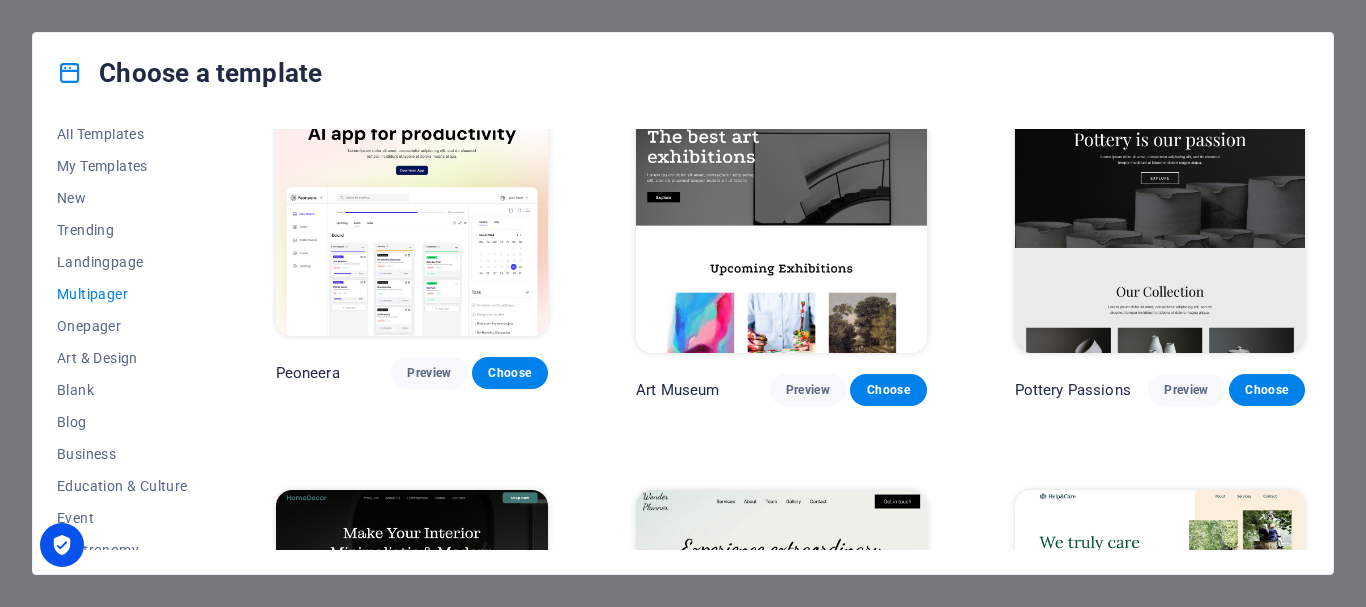 scroll, scrollTop: 0, scrollLeft: 0, axis: both 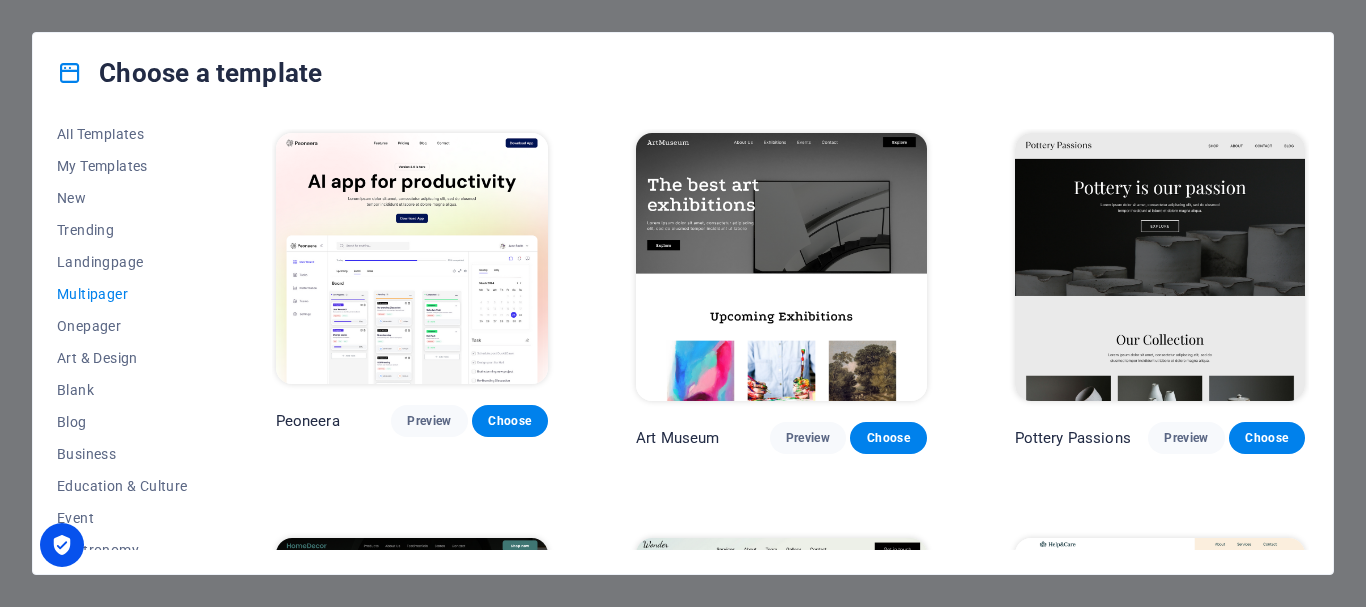 click at bounding box center (412, 258) 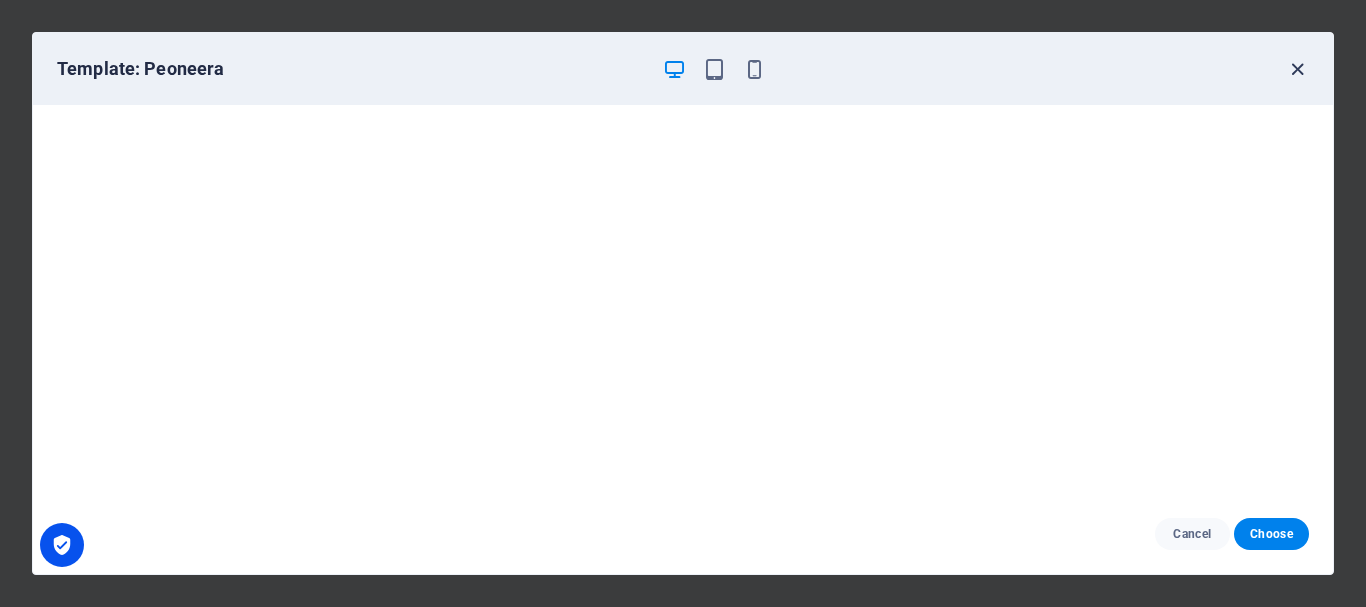 click at bounding box center [1297, 69] 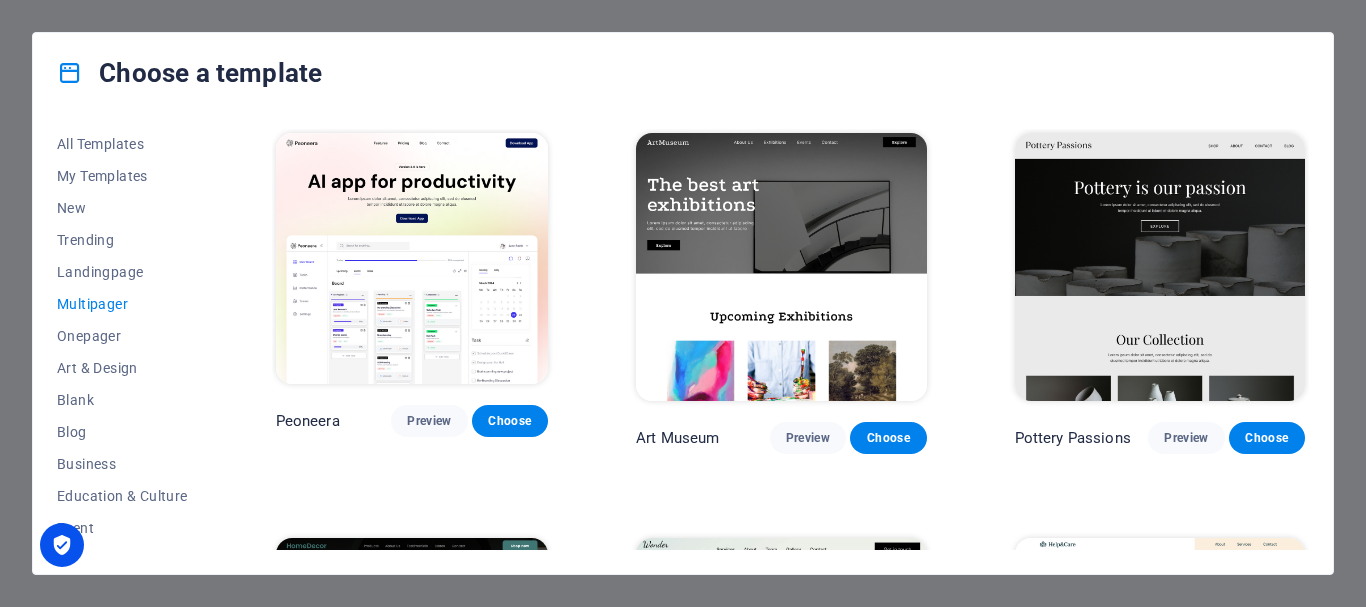 scroll, scrollTop: 0, scrollLeft: 0, axis: both 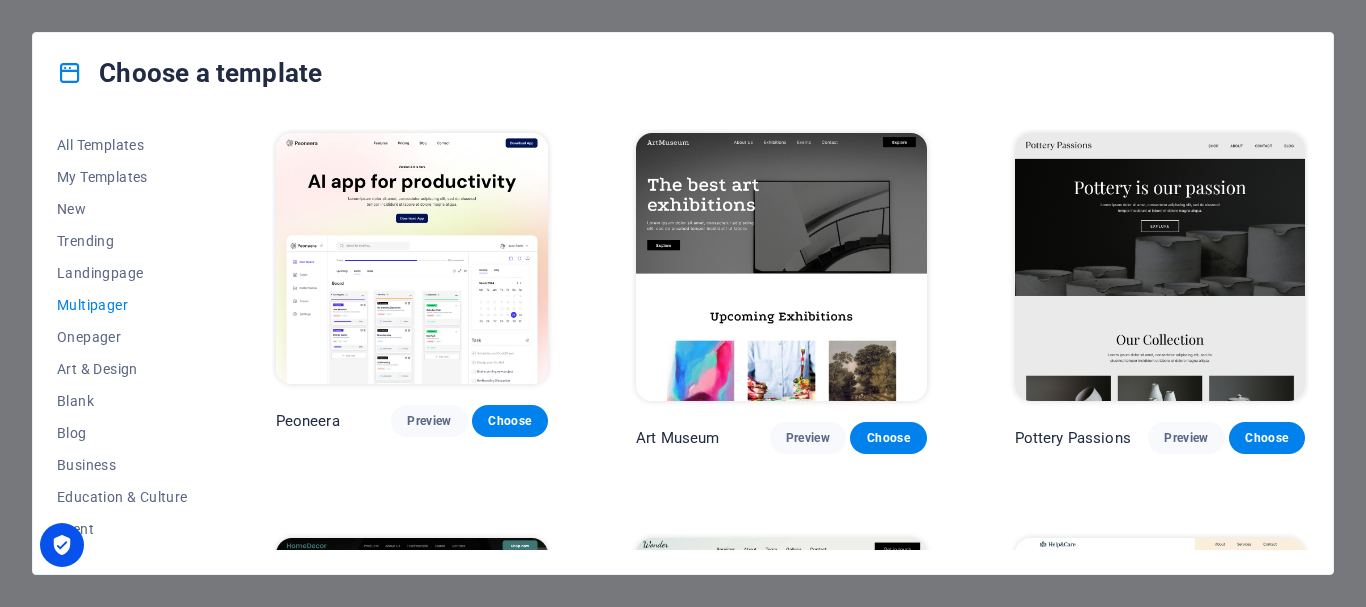click on "Choose a template All Templates My Templates New Trending Landingpage Multipager Onepager Art & Design Blank Blog Business Education & Culture Event Gastronomy Health IT & Media Legal & Finance Non-Profit Performance Portfolio Services Shop Sports & Beauty Trades Travel Wireframe Peoneera Preview Choose Art Museum Preview Choose Pottery Passions Preview Choose Home Decor Preview Choose Wonder Planner Preview Choose Help & Care Preview Choose Academix Preview Choose BIG Barber Shop Preview Choose Health & Food Preview Choose The Beauty Temple Preview Choose WeTrain Preview Choose Delicioso Preview Choose Dream Garden Preview Choose LumeDeAqua Preview Choose Pets Care Preview Choose SafeSpace Preview Choose Midnight Rain Bar Preview Choose Estator Preview Choose Health Group Preview Choose MakeIt Agency Preview Choose Flower Shop Preview Choose WeSpa Preview Choose CoffeeScience Preview Choose CoachLife Preview Choose Cafe de Oceana Preview Choose Denteeth Preview Choose Le Hair Preview Choose TechUp Preview" at bounding box center (683, 303) 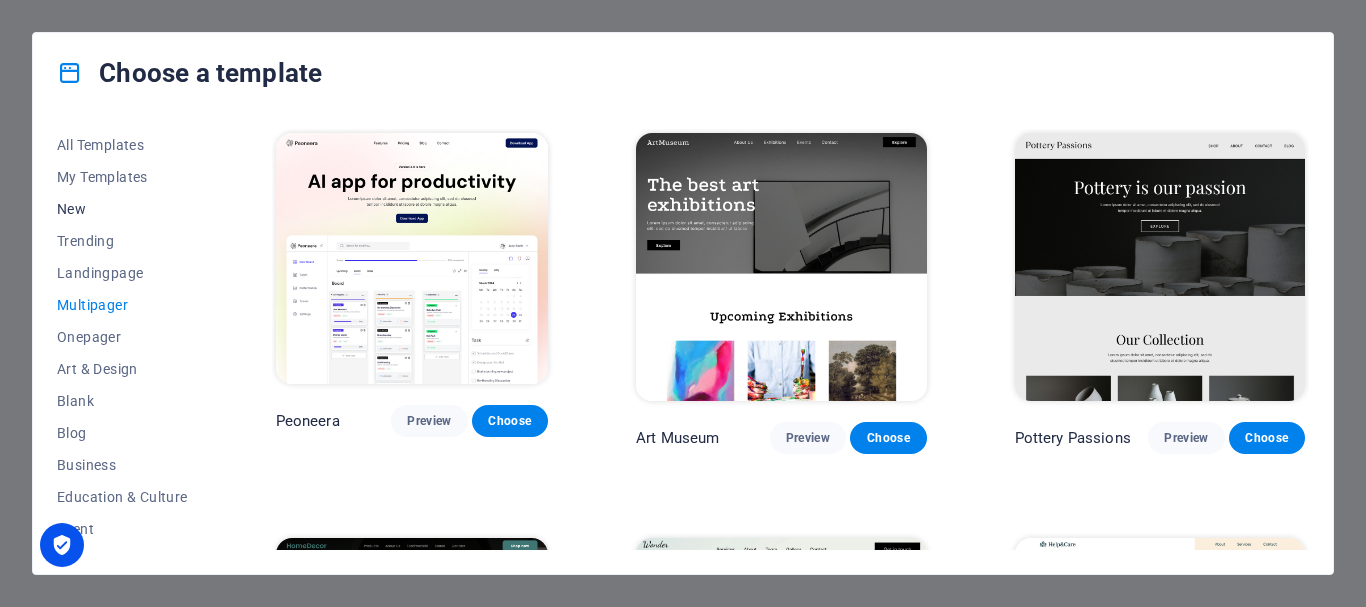 click on "New" at bounding box center (122, 209) 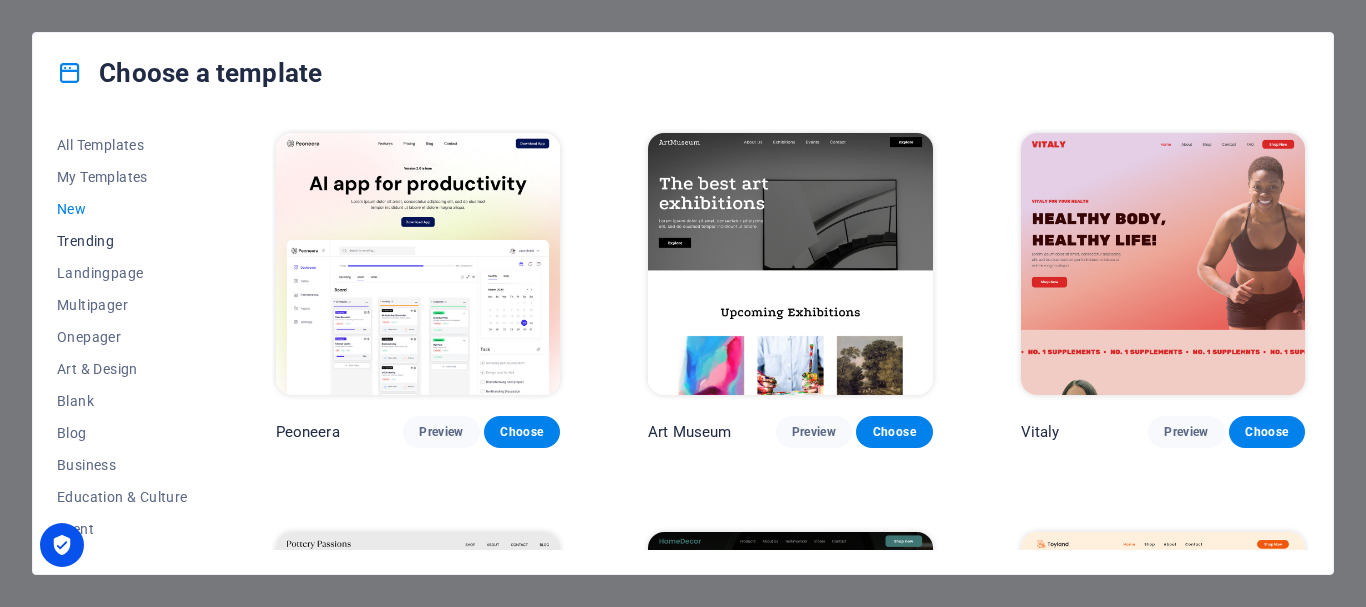 click on "Trending" at bounding box center (122, 241) 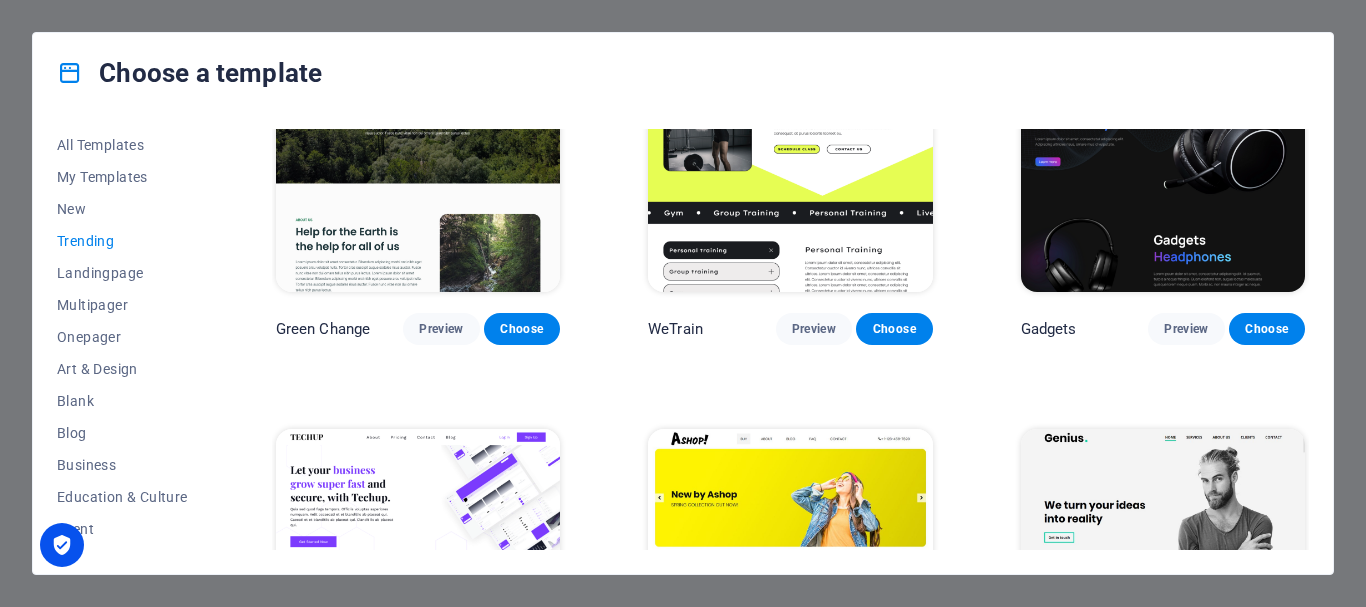 scroll, scrollTop: 1600, scrollLeft: 0, axis: vertical 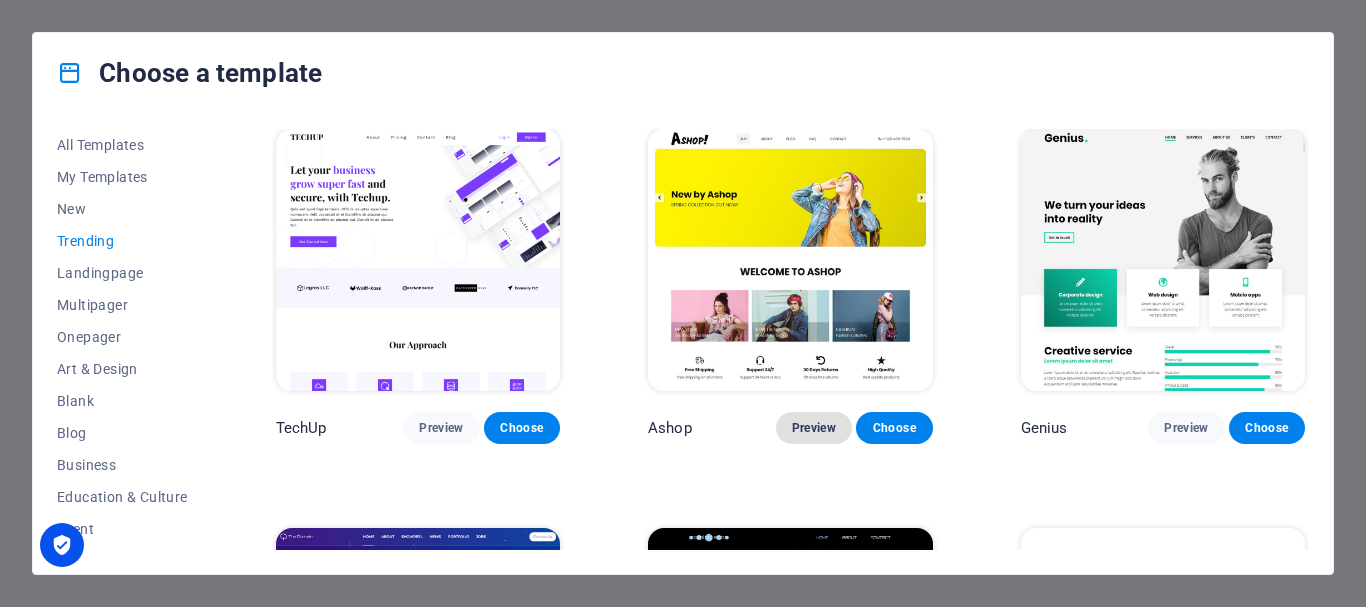 click on "Preview" at bounding box center [814, 428] 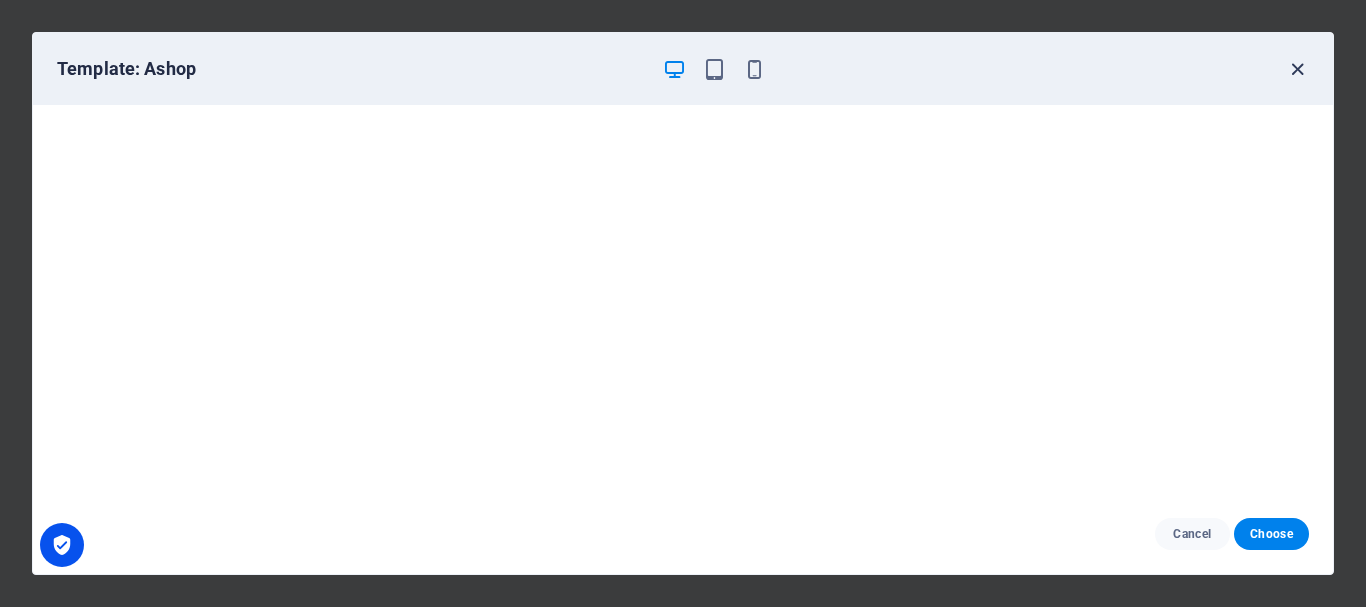click at bounding box center (1297, 69) 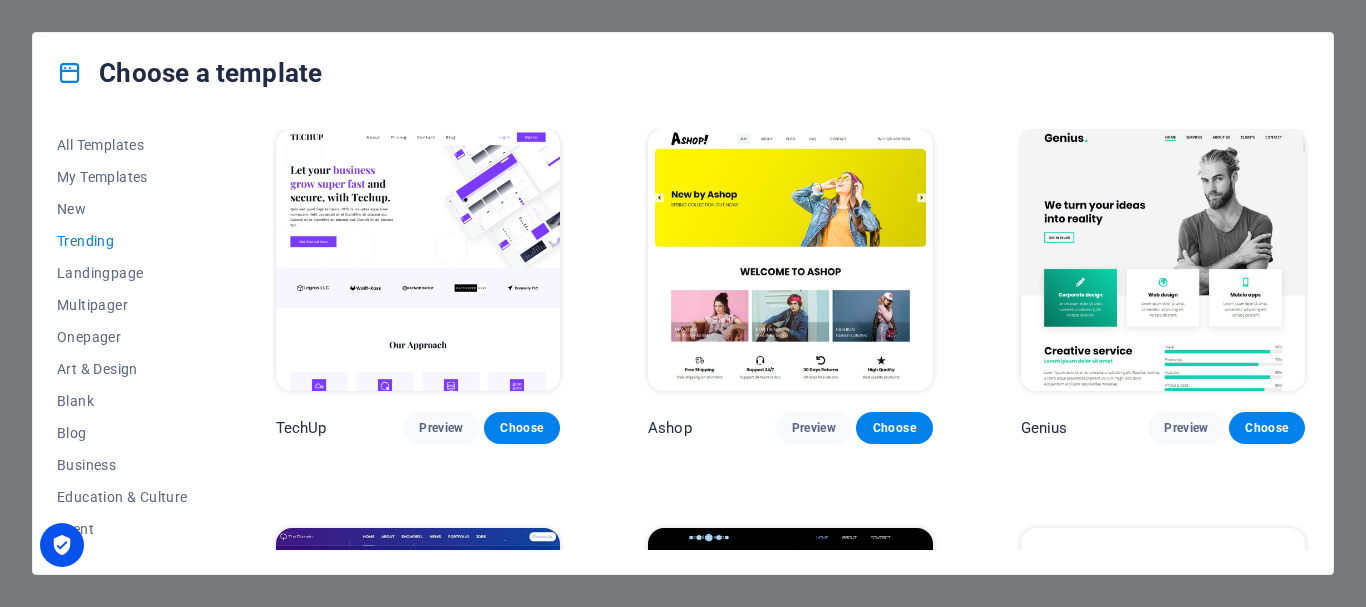 click at bounding box center [62, 545] 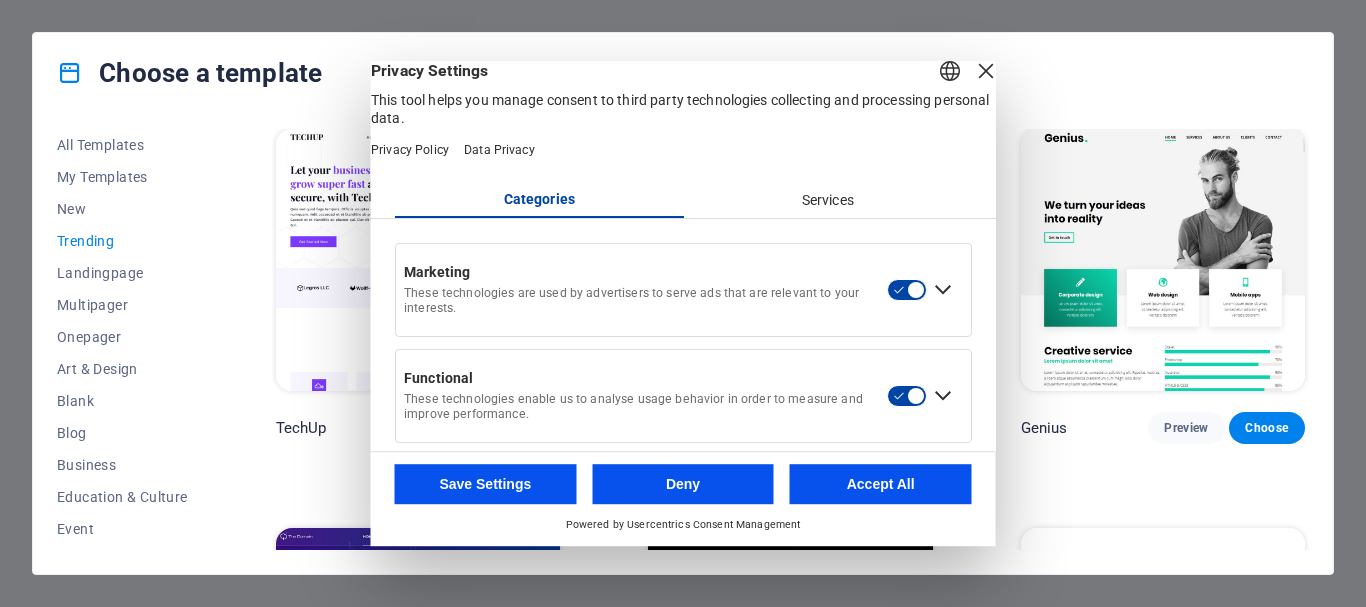 click at bounding box center [70, 73] 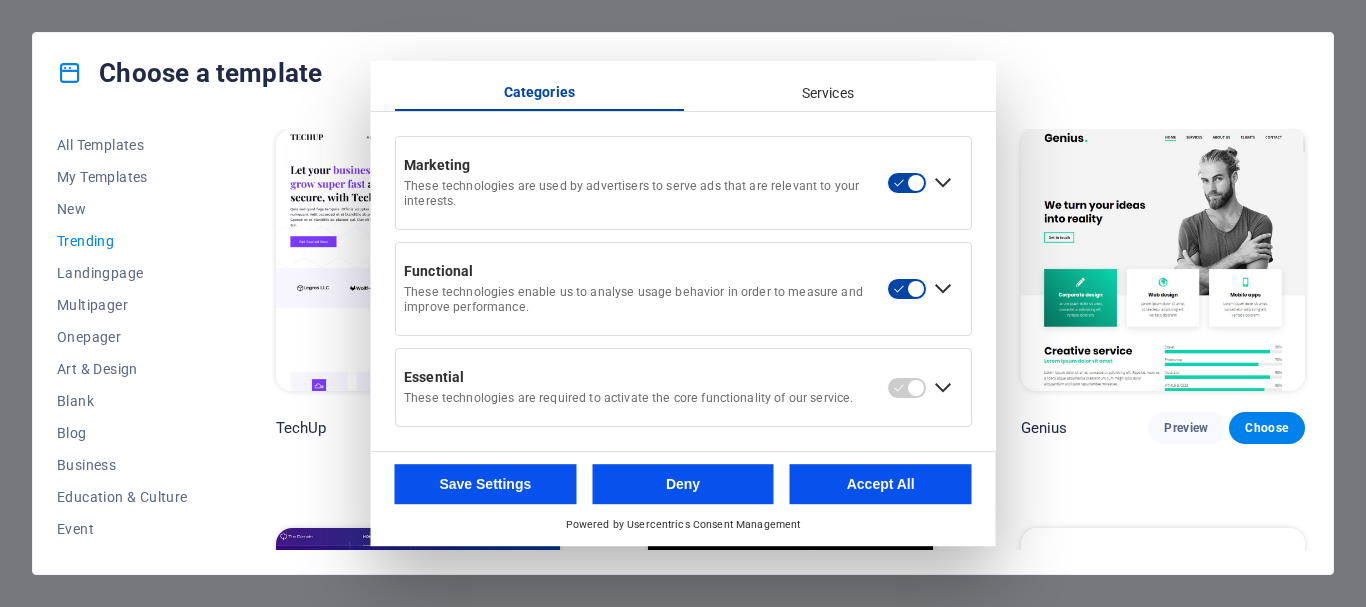 click on "Deny" at bounding box center [683, 484] 